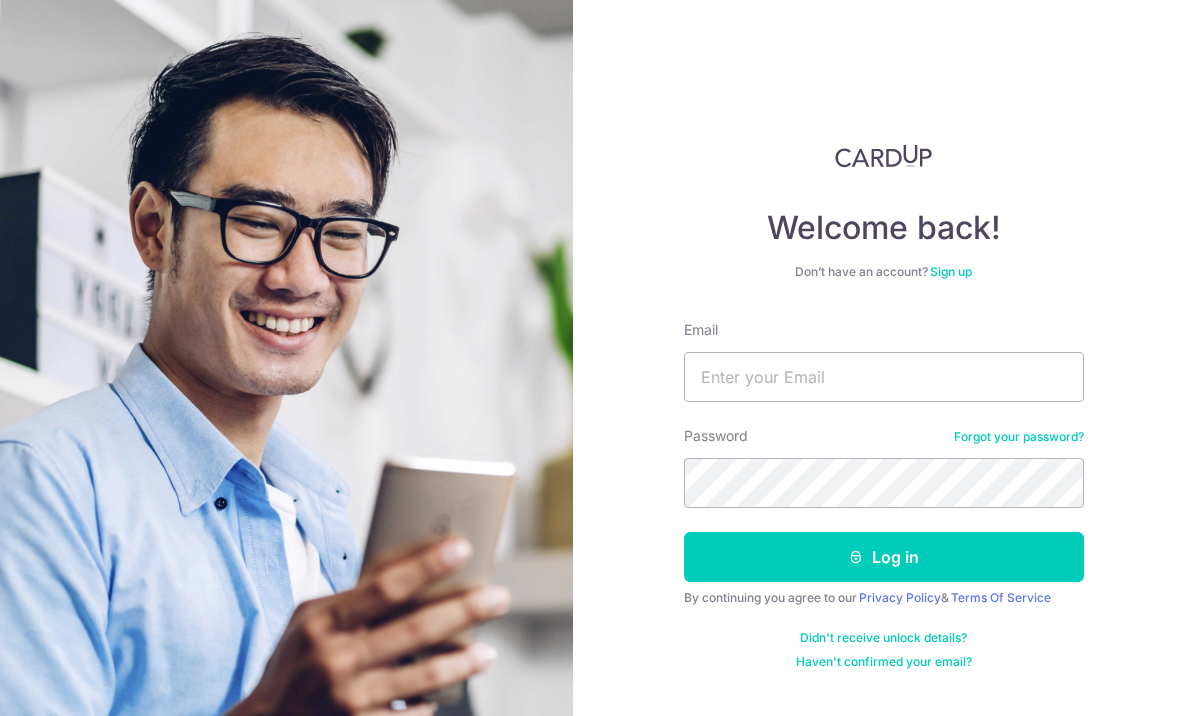 scroll, scrollTop: 203, scrollLeft: 0, axis: vertical 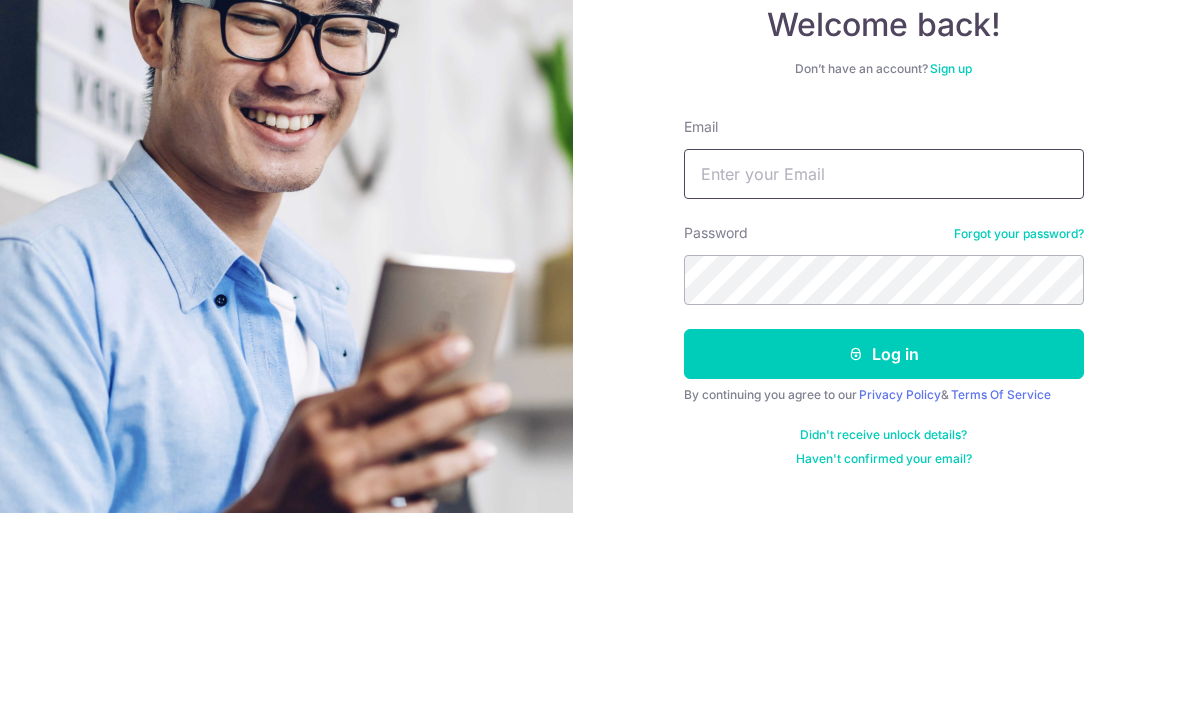 type on "sixxng@gmail.com" 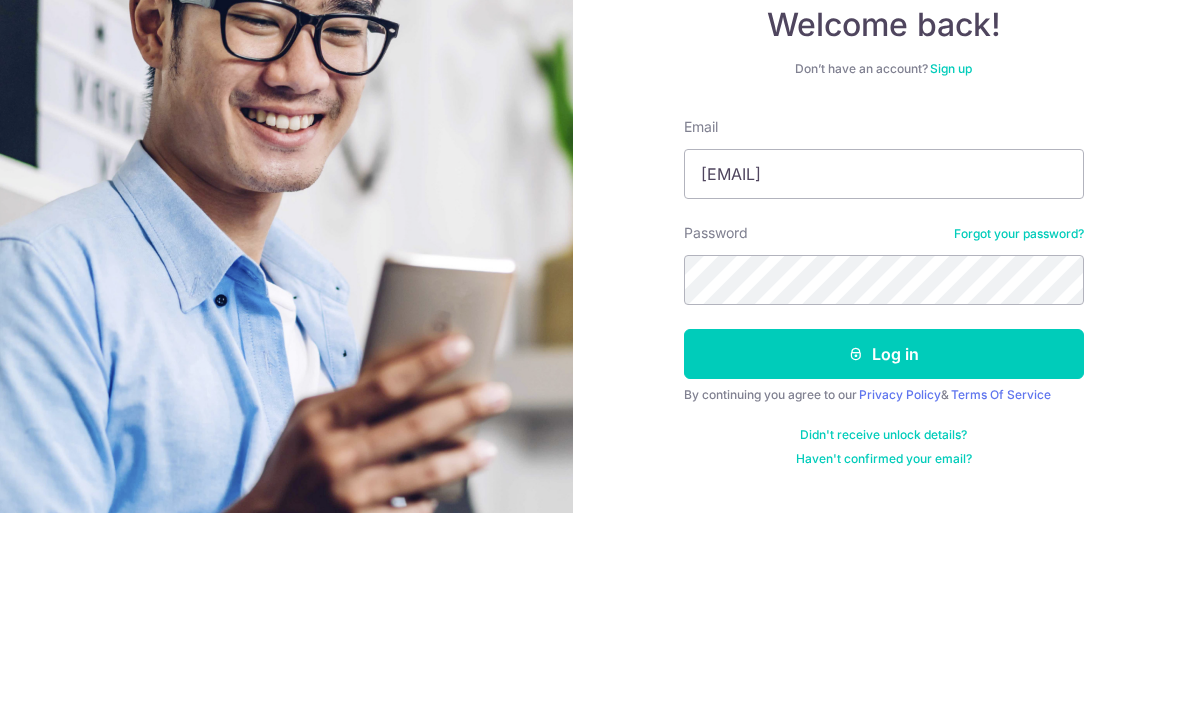 click on "Log in" at bounding box center [884, 557] 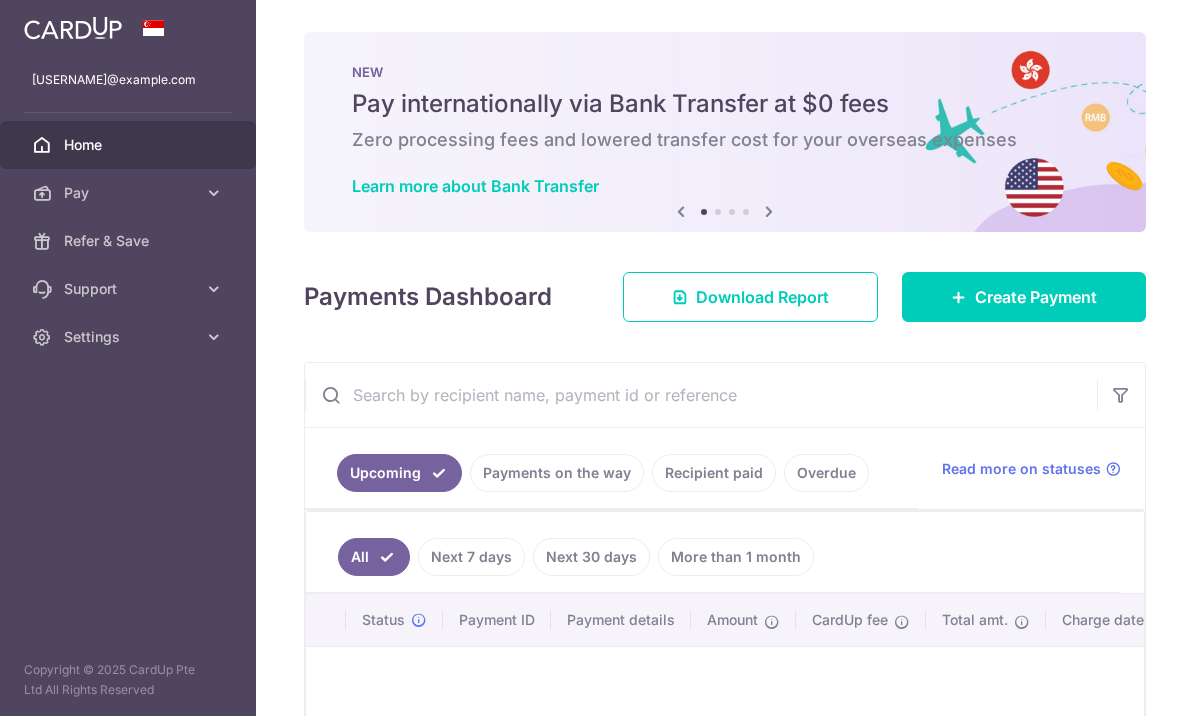 scroll, scrollTop: 0, scrollLeft: 0, axis: both 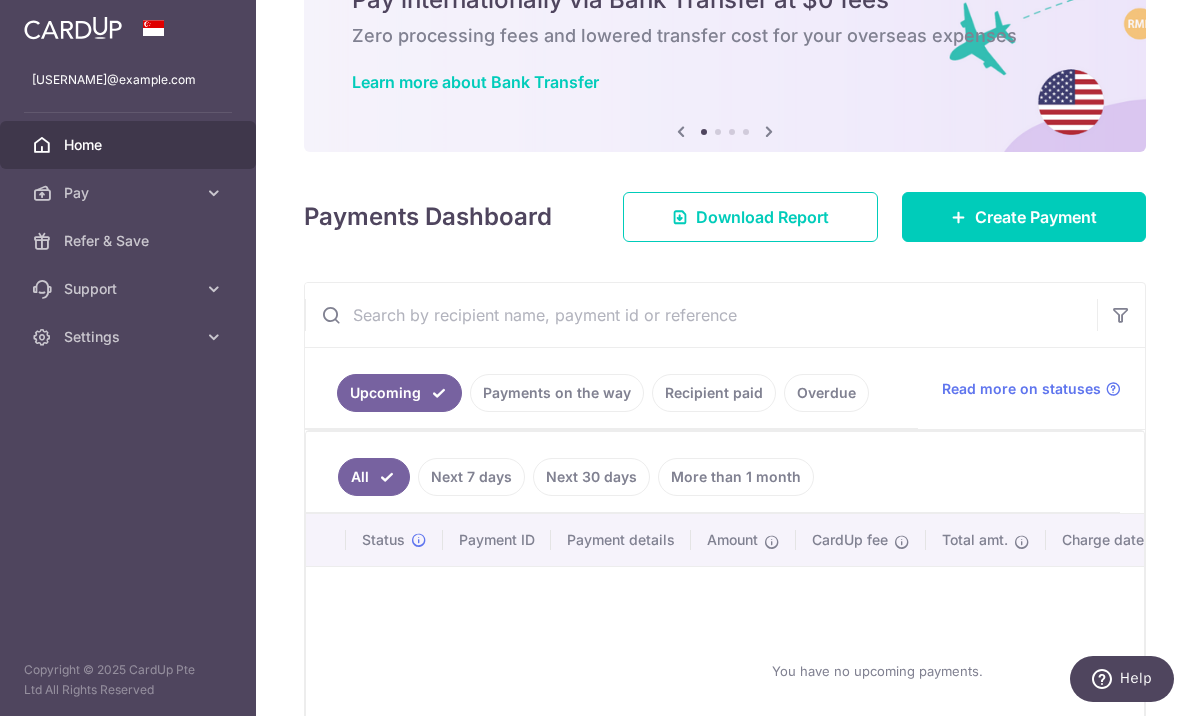 click at bounding box center [0, 0] 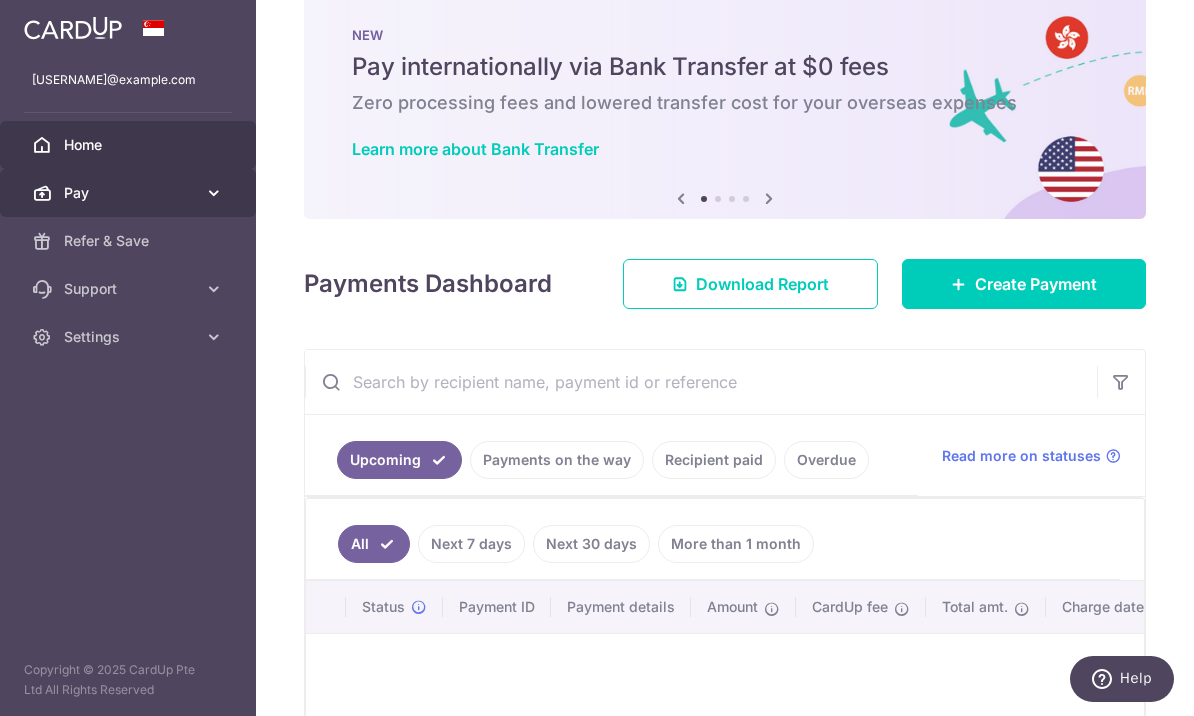 click on "Pay" at bounding box center [130, 193] 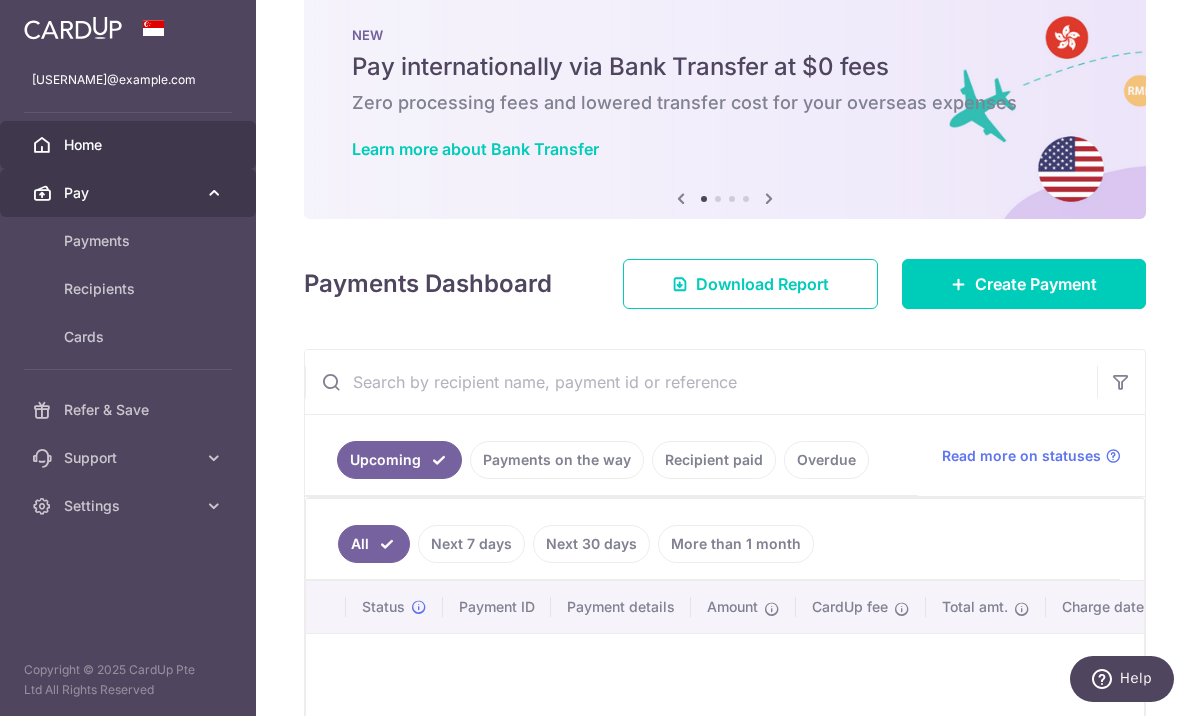 scroll, scrollTop: 36, scrollLeft: 0, axis: vertical 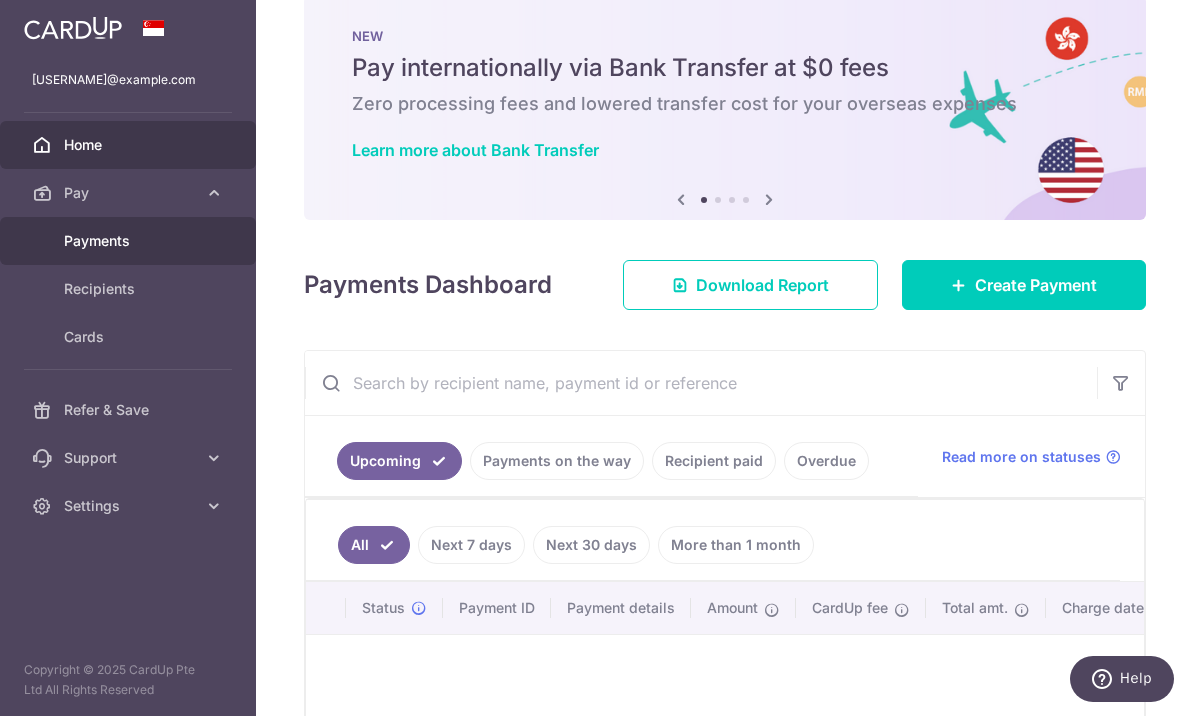 click on "Payments" at bounding box center [130, 241] 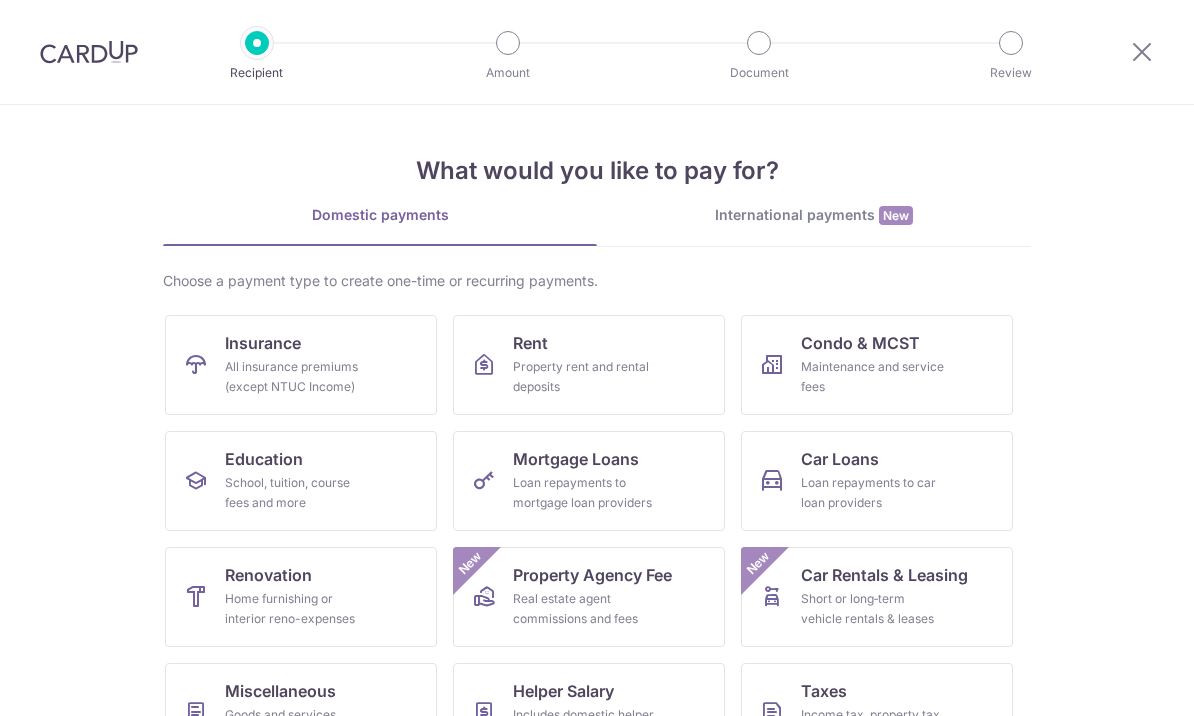 scroll, scrollTop: 0, scrollLeft: 0, axis: both 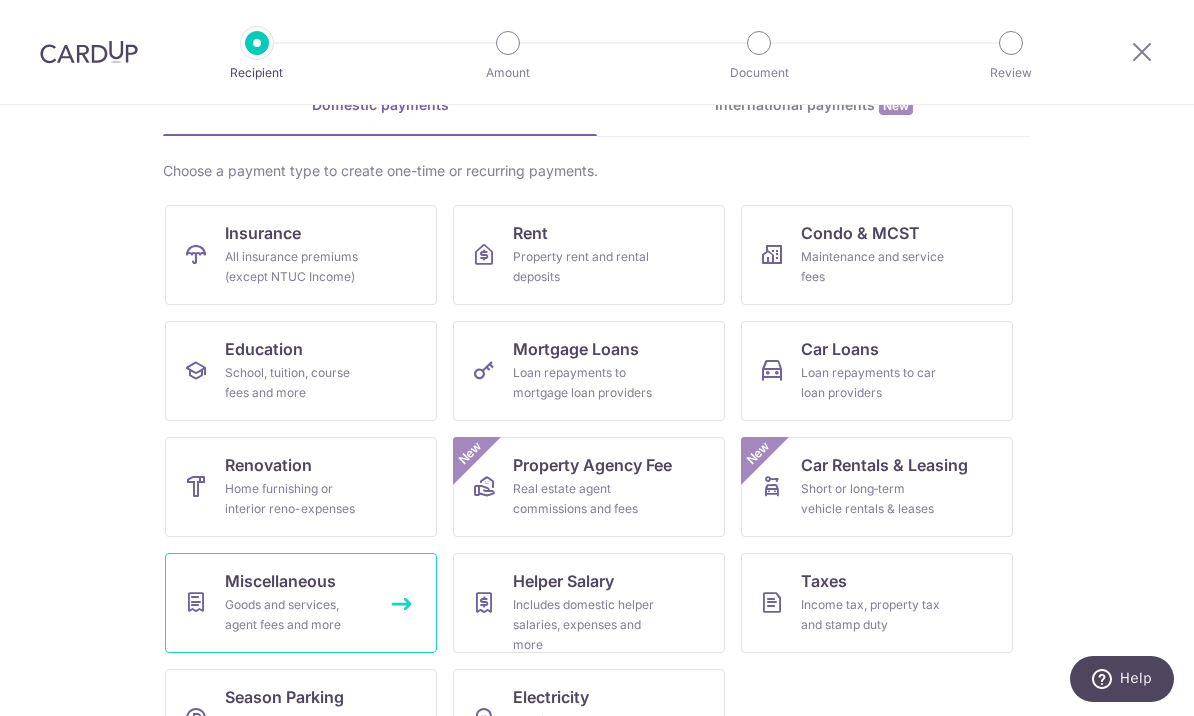 click on "Goods and services, agent fees and more" at bounding box center [297, 615] 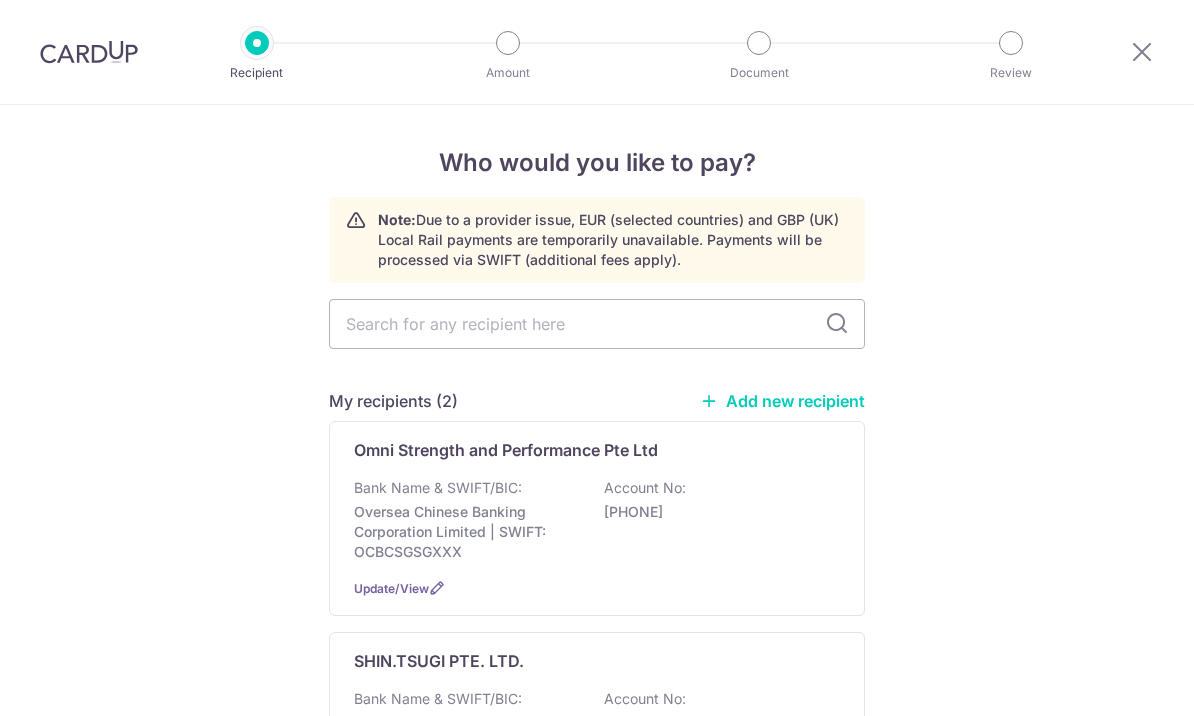 scroll, scrollTop: 0, scrollLeft: 0, axis: both 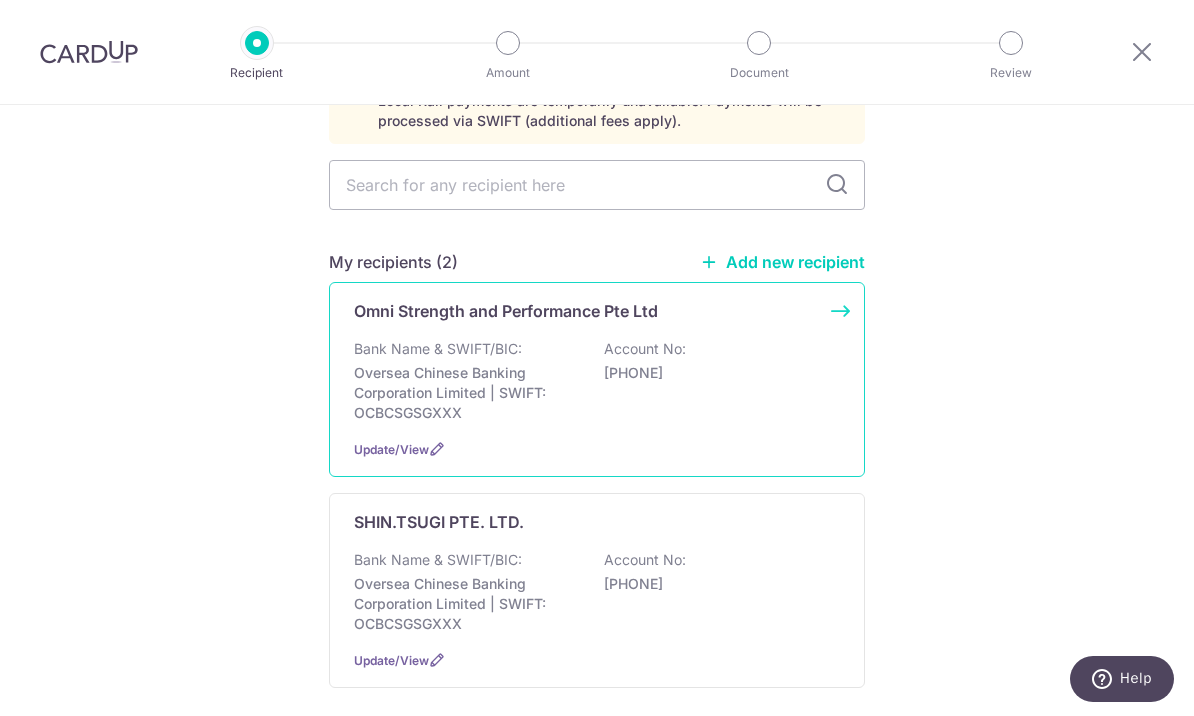 click on "Oversea Chinese Banking Corporation Limited | SWIFT: OCBCSGSGXXX" at bounding box center (466, 393) 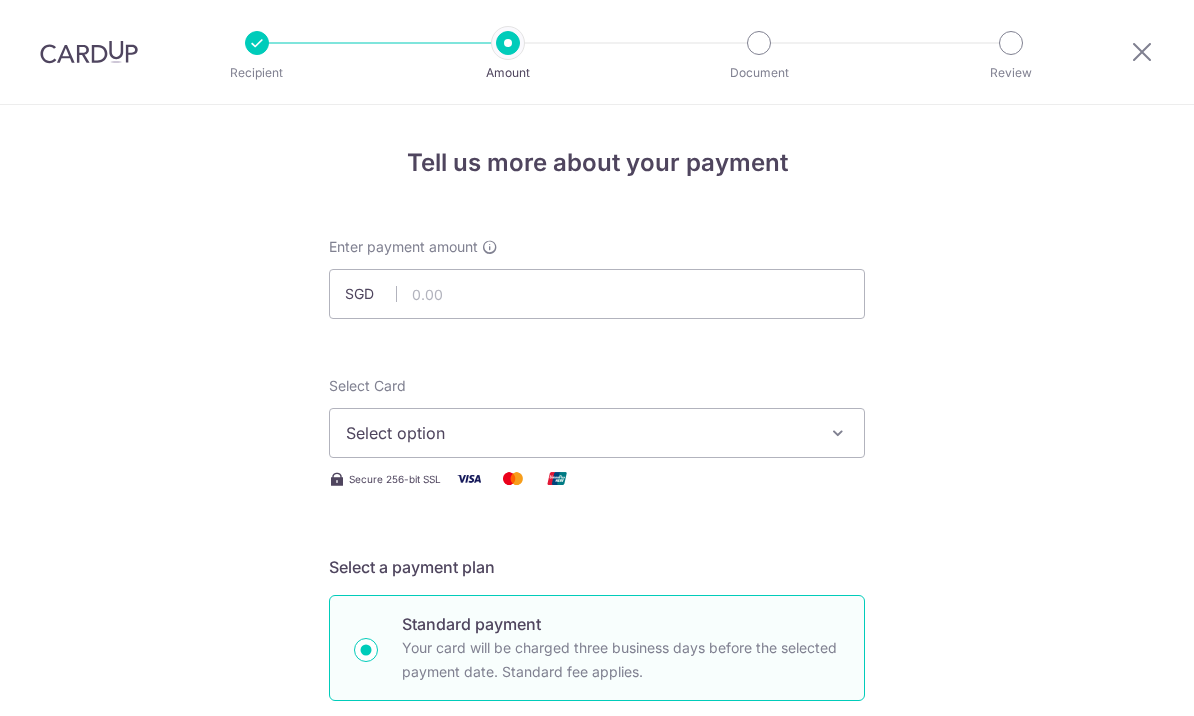 scroll, scrollTop: 0, scrollLeft: 0, axis: both 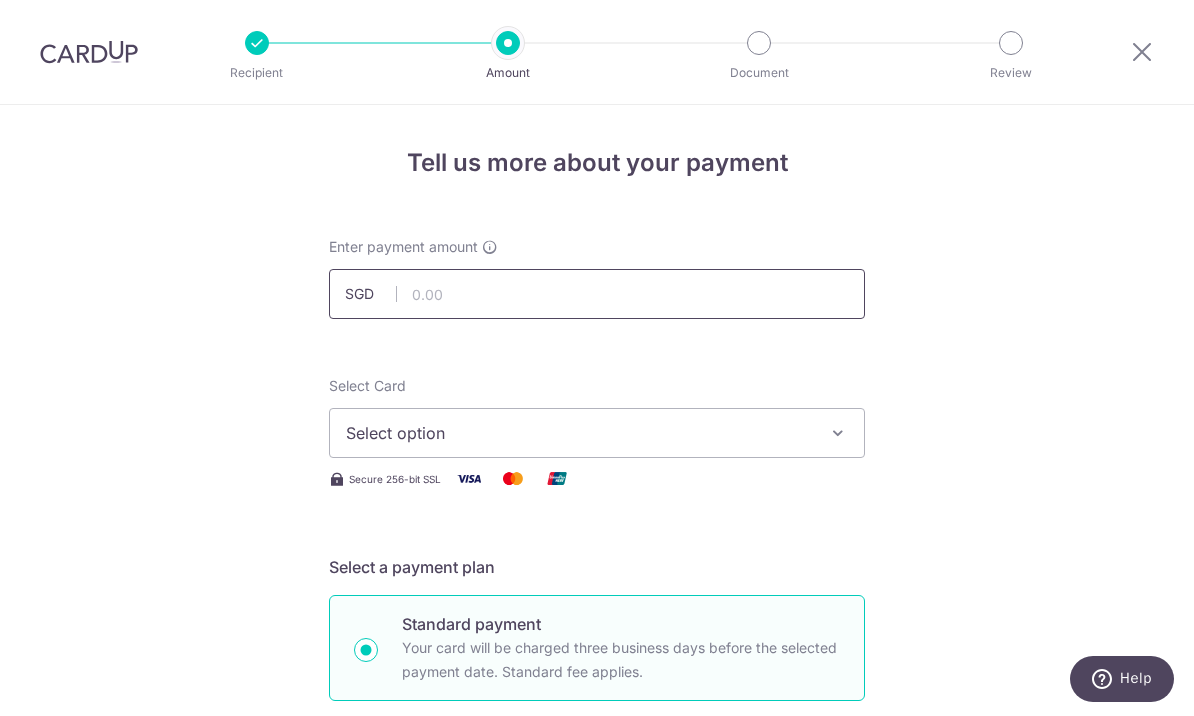 click at bounding box center [597, 294] 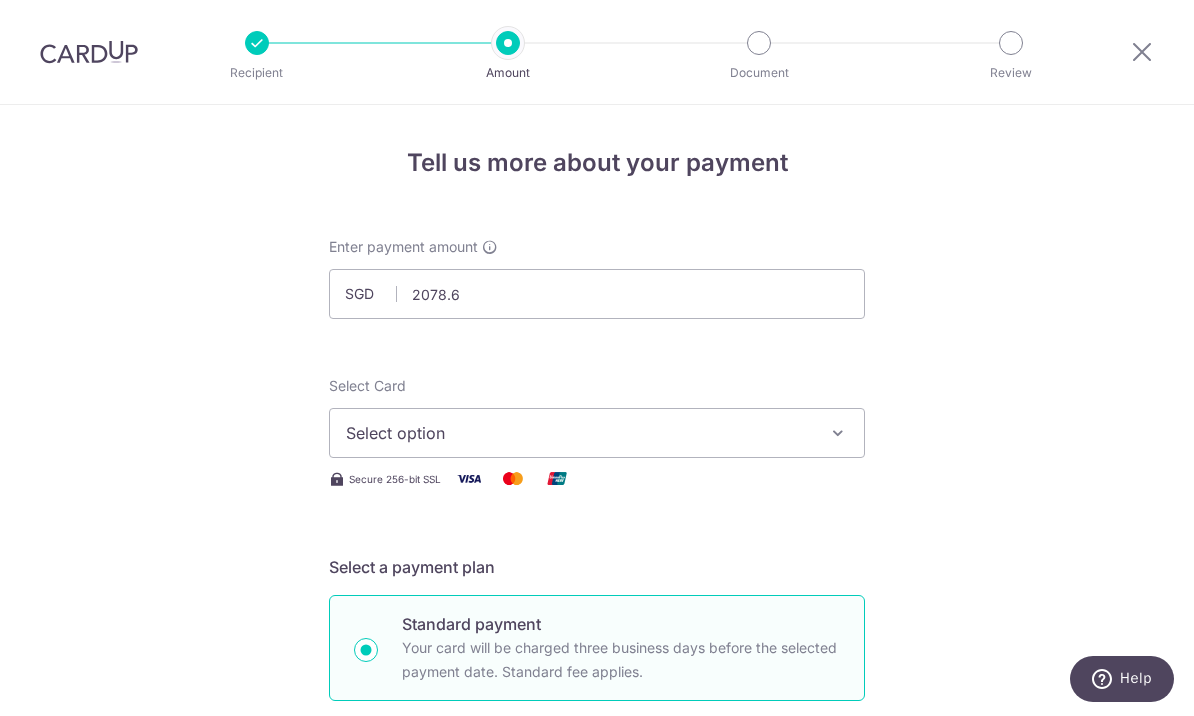 click on "Select option" at bounding box center [579, 433] 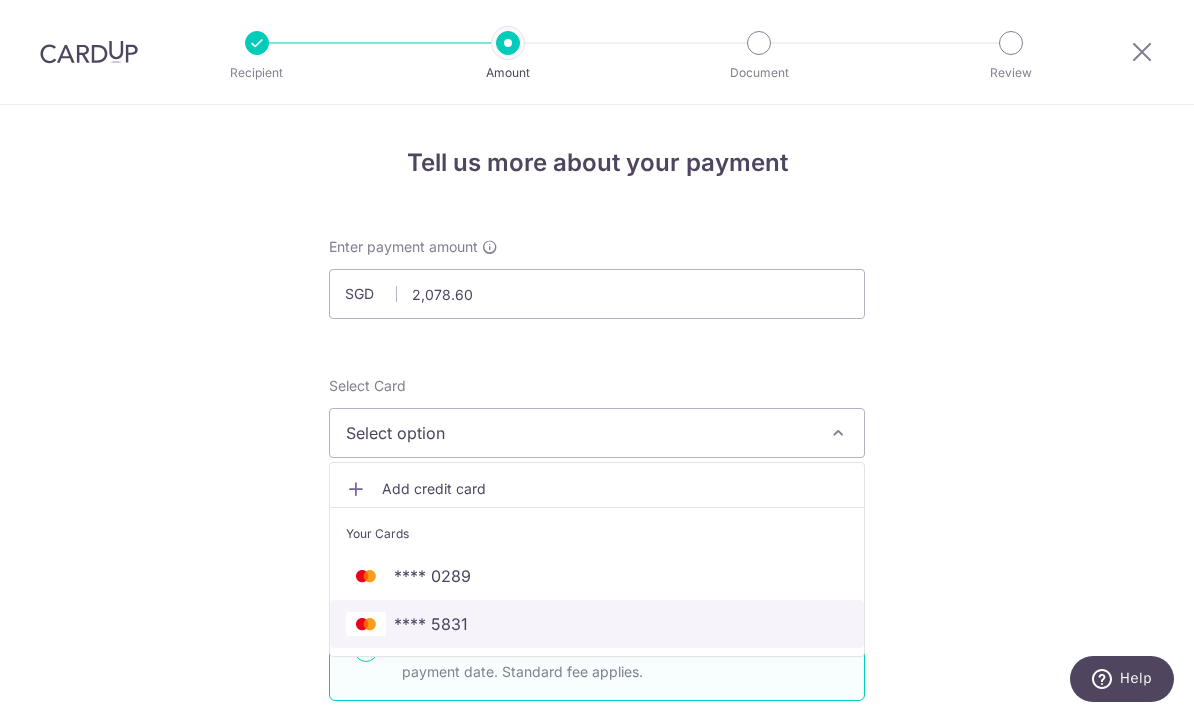 click at bounding box center (366, 624) 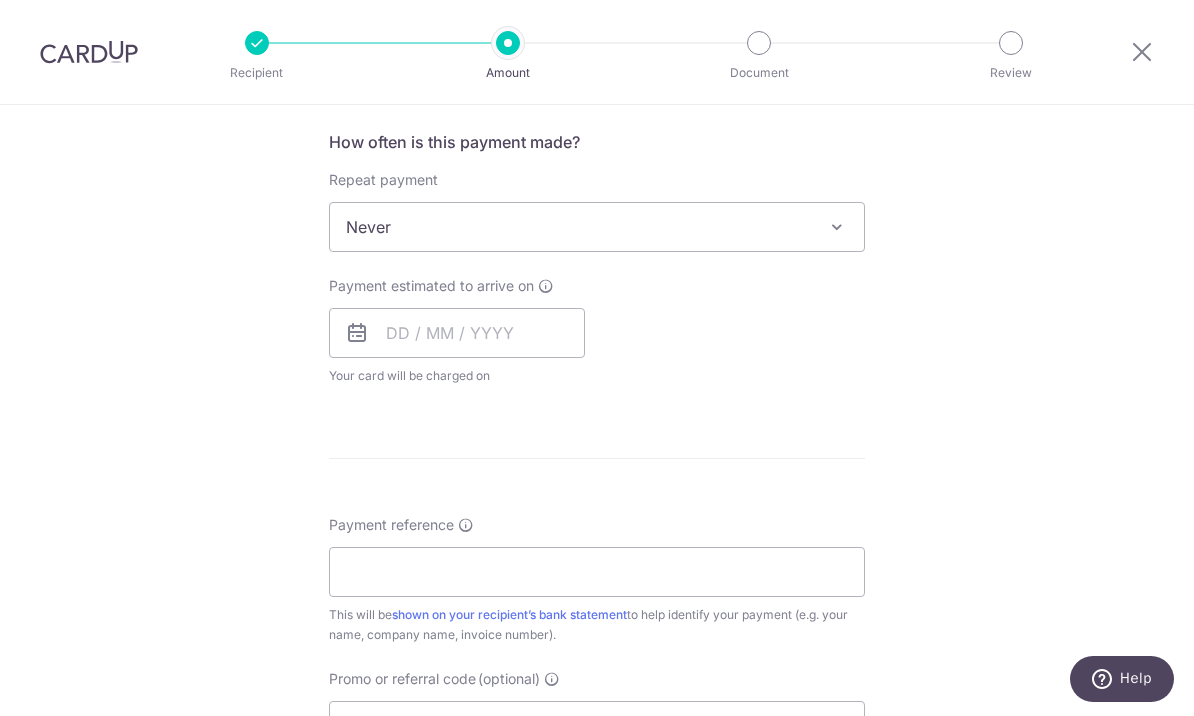 scroll, scrollTop: 750, scrollLeft: 0, axis: vertical 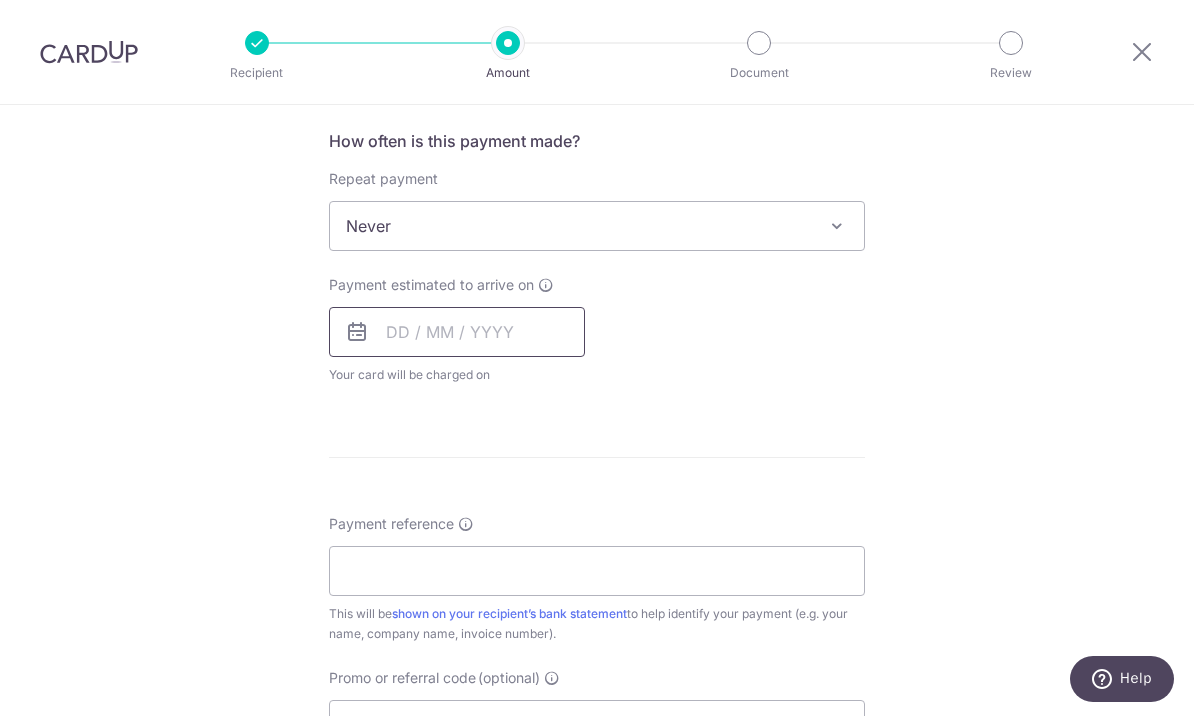 click at bounding box center [457, 332] 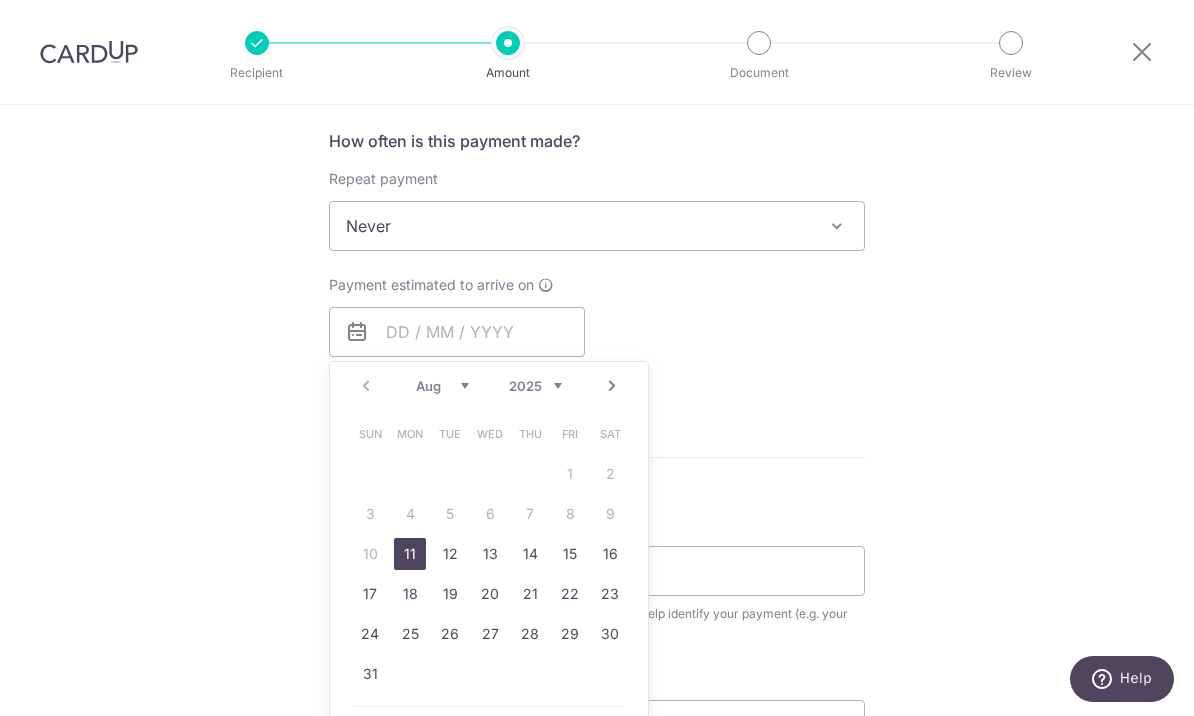 click on "11" at bounding box center [410, 554] 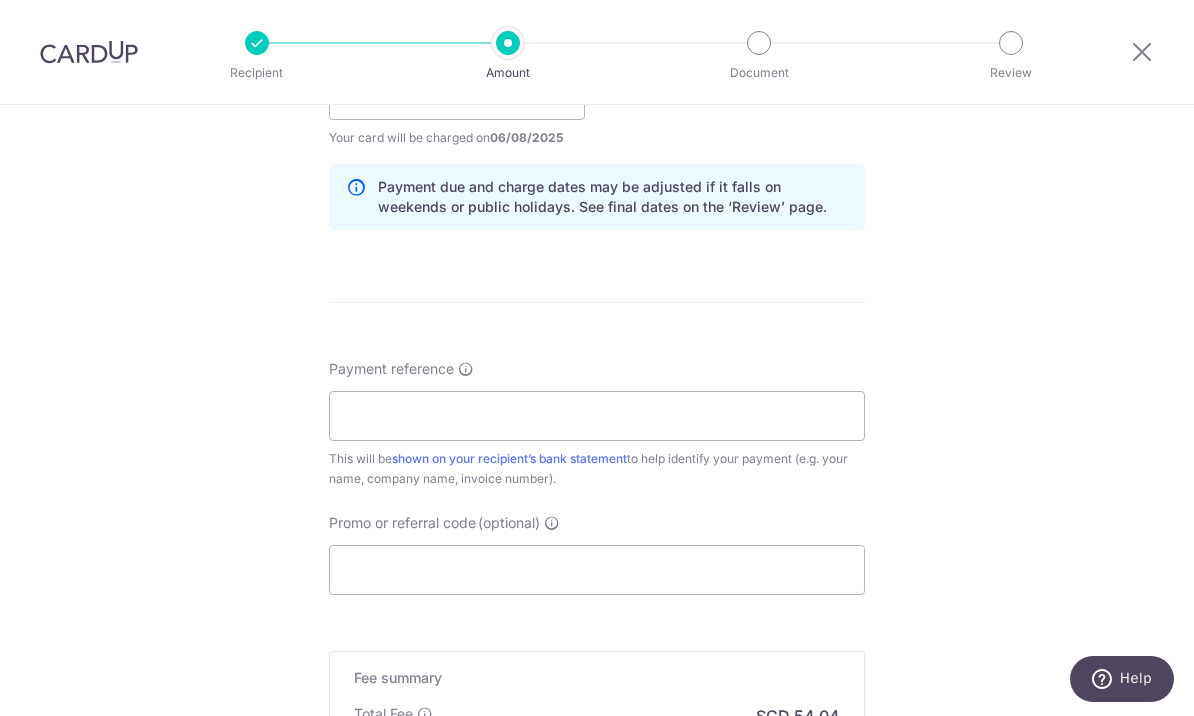 scroll, scrollTop: 989, scrollLeft: 0, axis: vertical 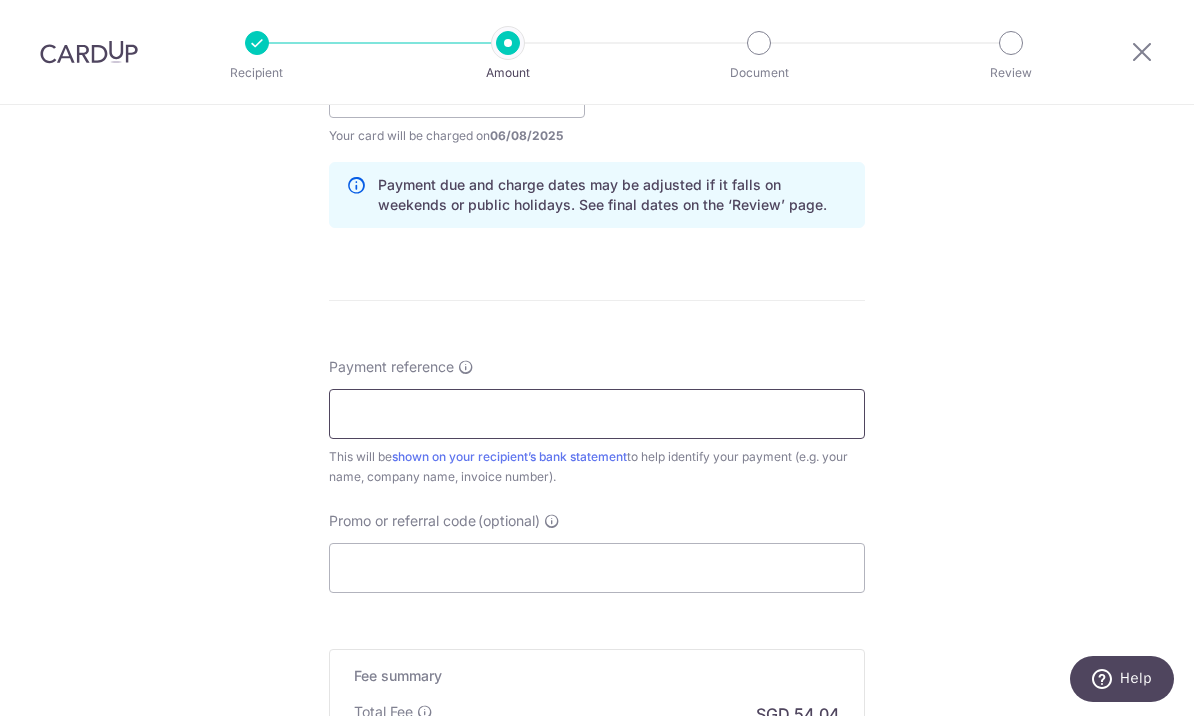 click on "Payment reference" at bounding box center (597, 414) 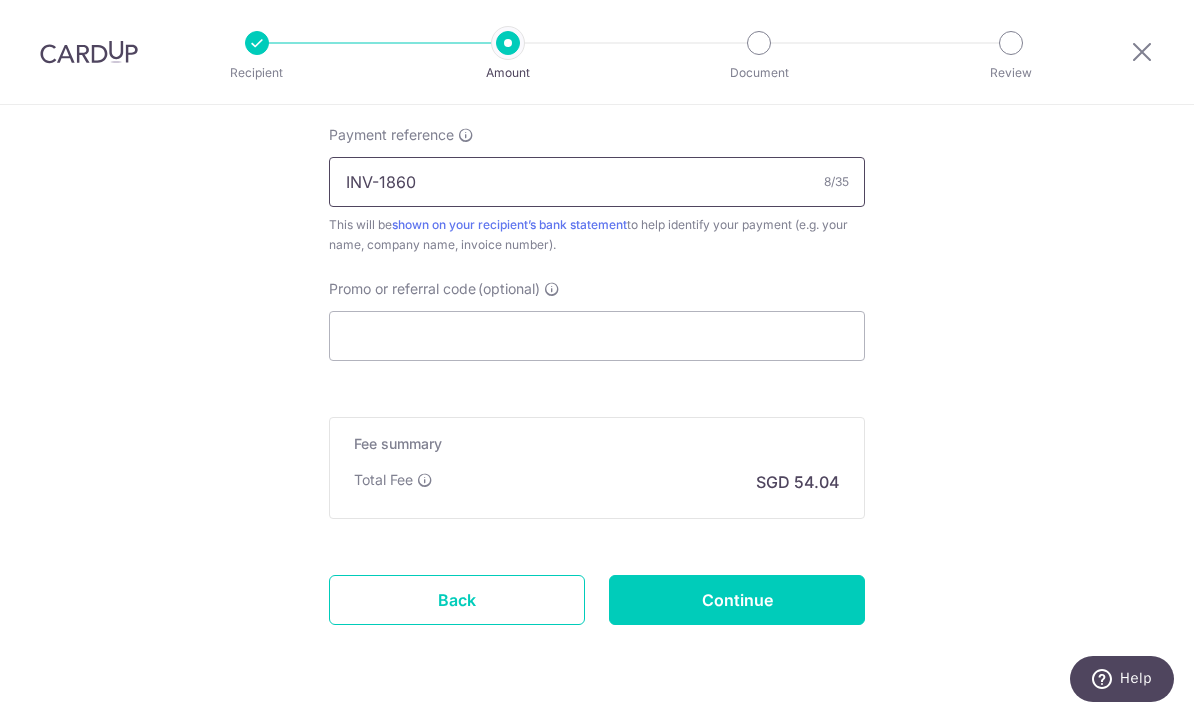 scroll, scrollTop: 1219, scrollLeft: 0, axis: vertical 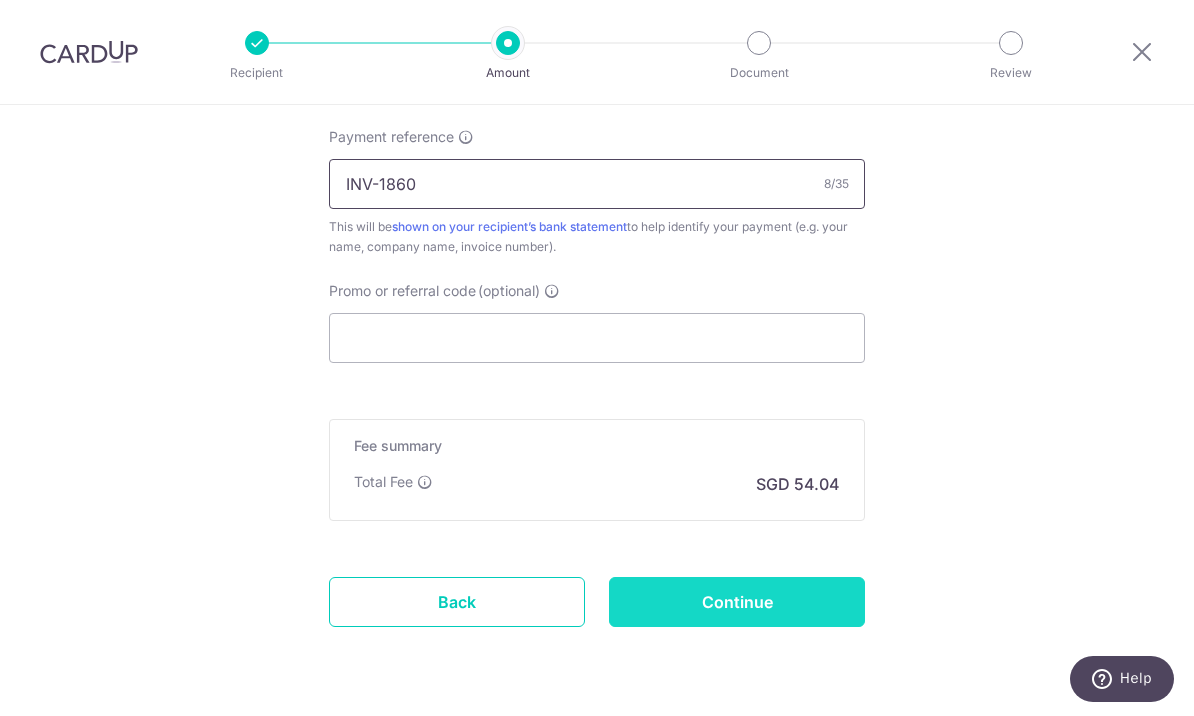 type on "INV-1860" 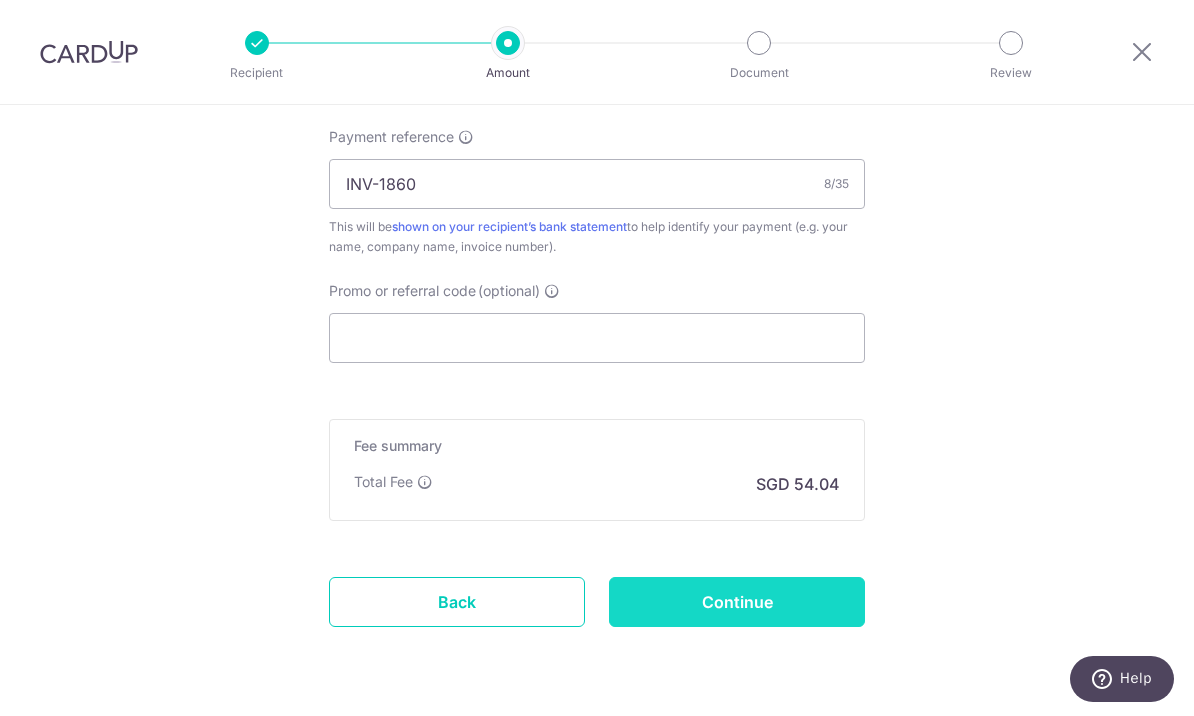 click on "Continue" at bounding box center [737, 602] 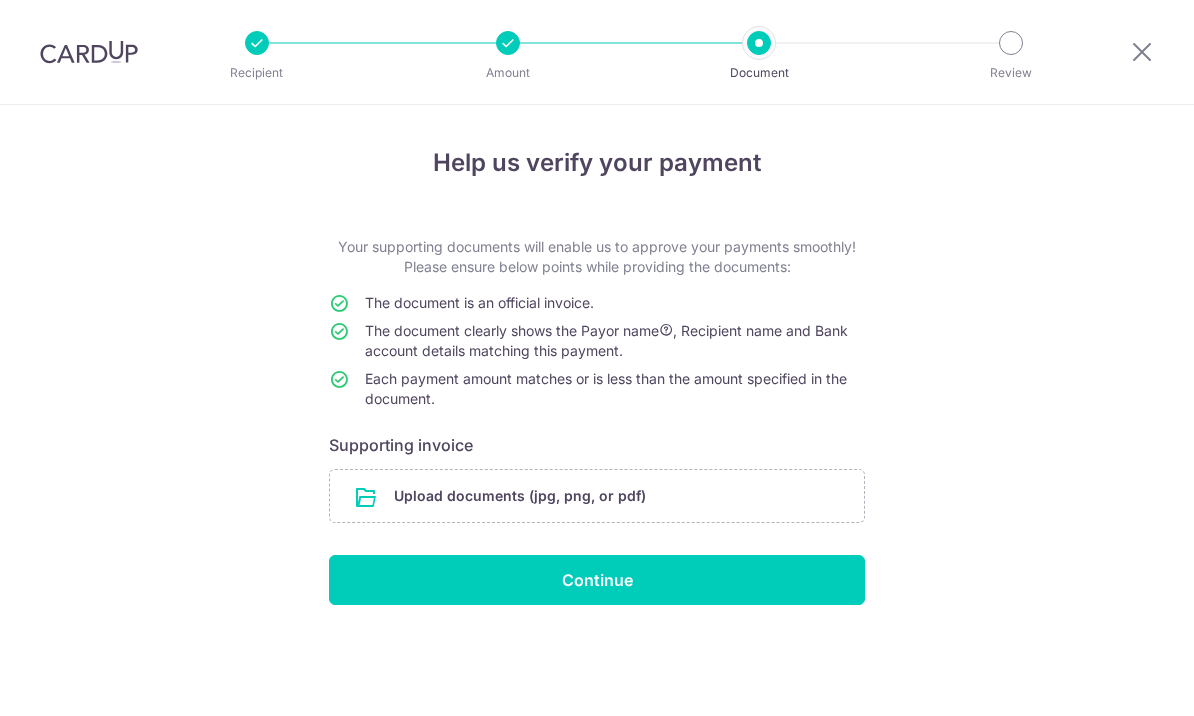 scroll, scrollTop: 0, scrollLeft: 0, axis: both 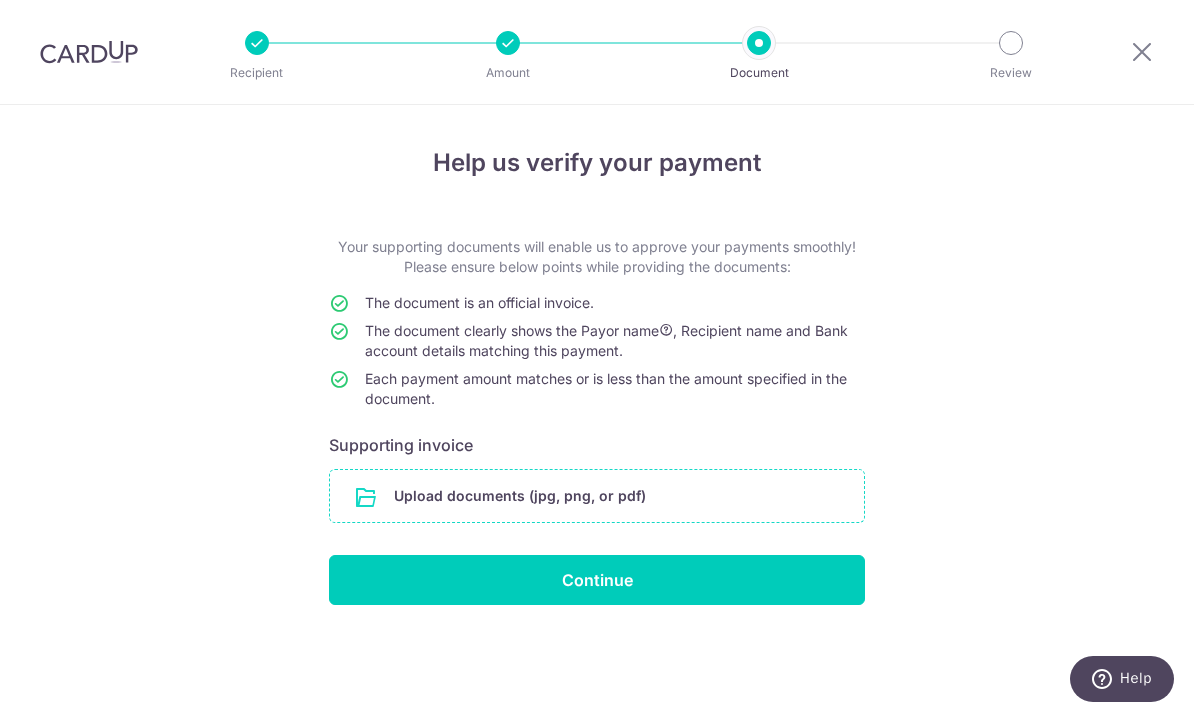 click at bounding box center (597, 496) 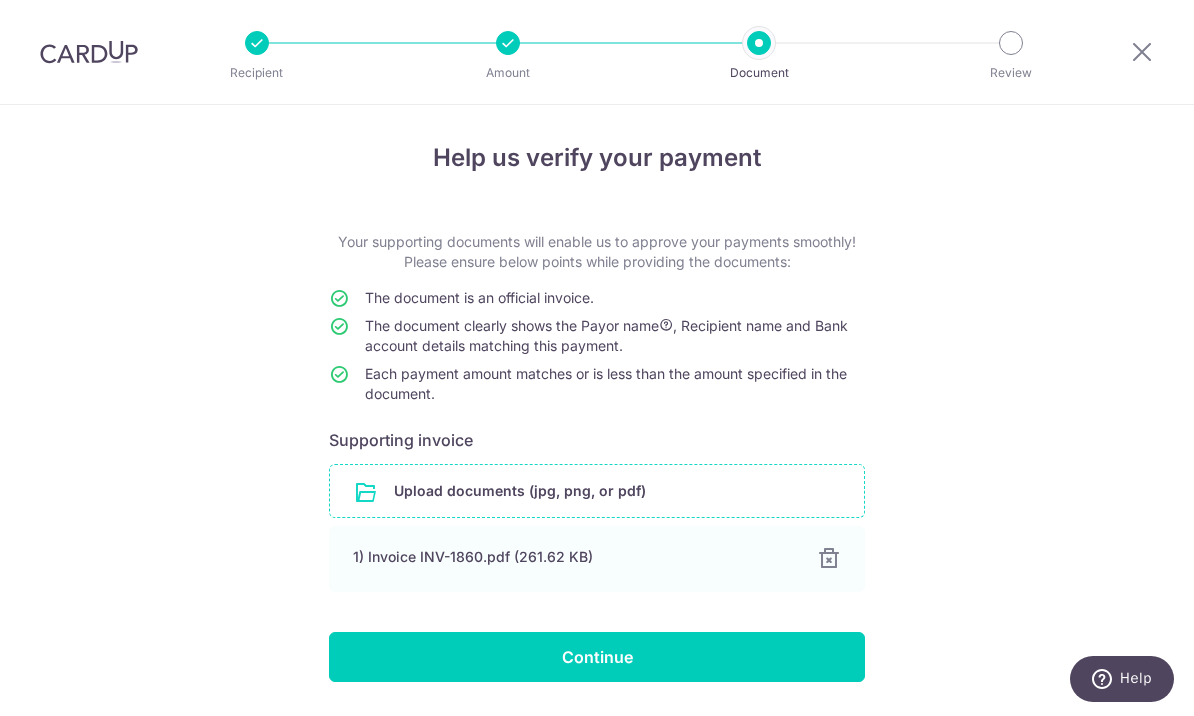 scroll, scrollTop: 4, scrollLeft: 0, axis: vertical 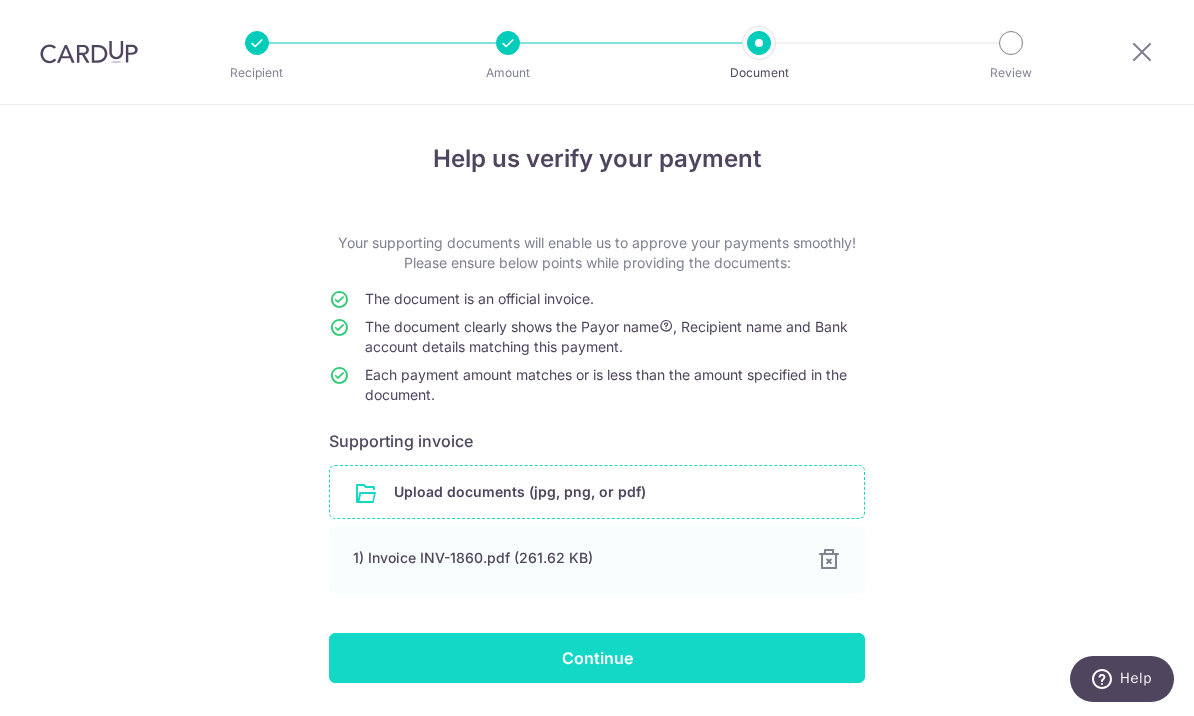 click on "Continue" at bounding box center (597, 658) 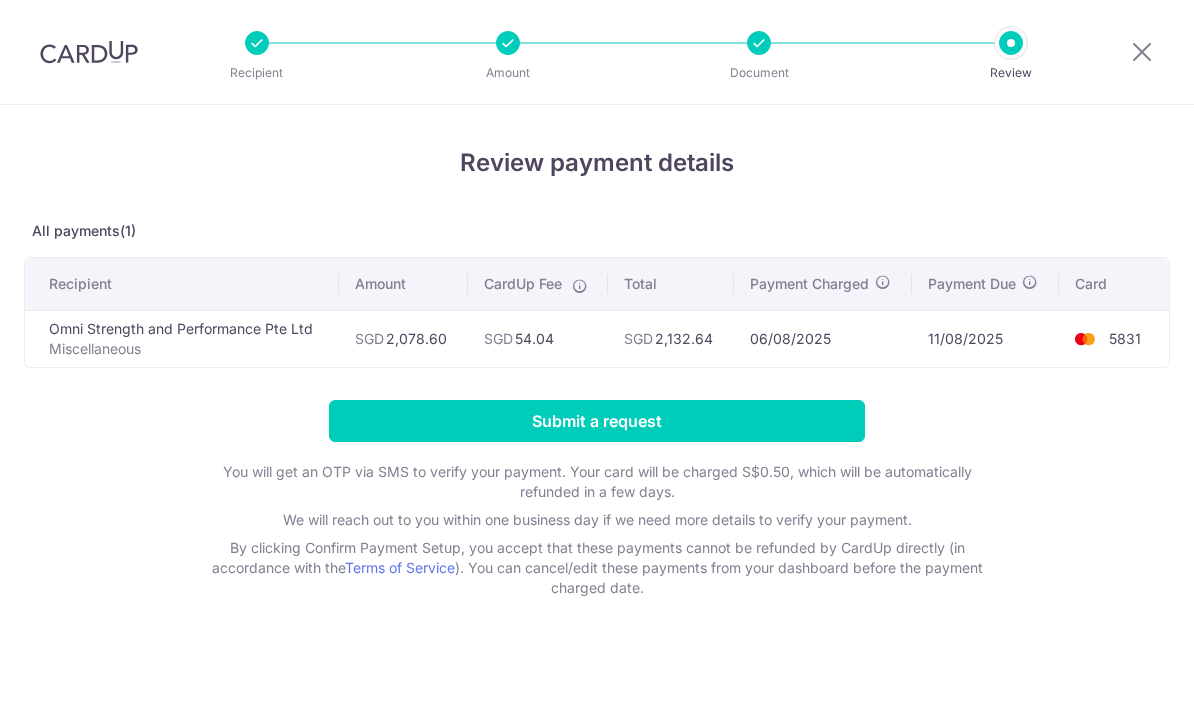 scroll, scrollTop: 0, scrollLeft: 0, axis: both 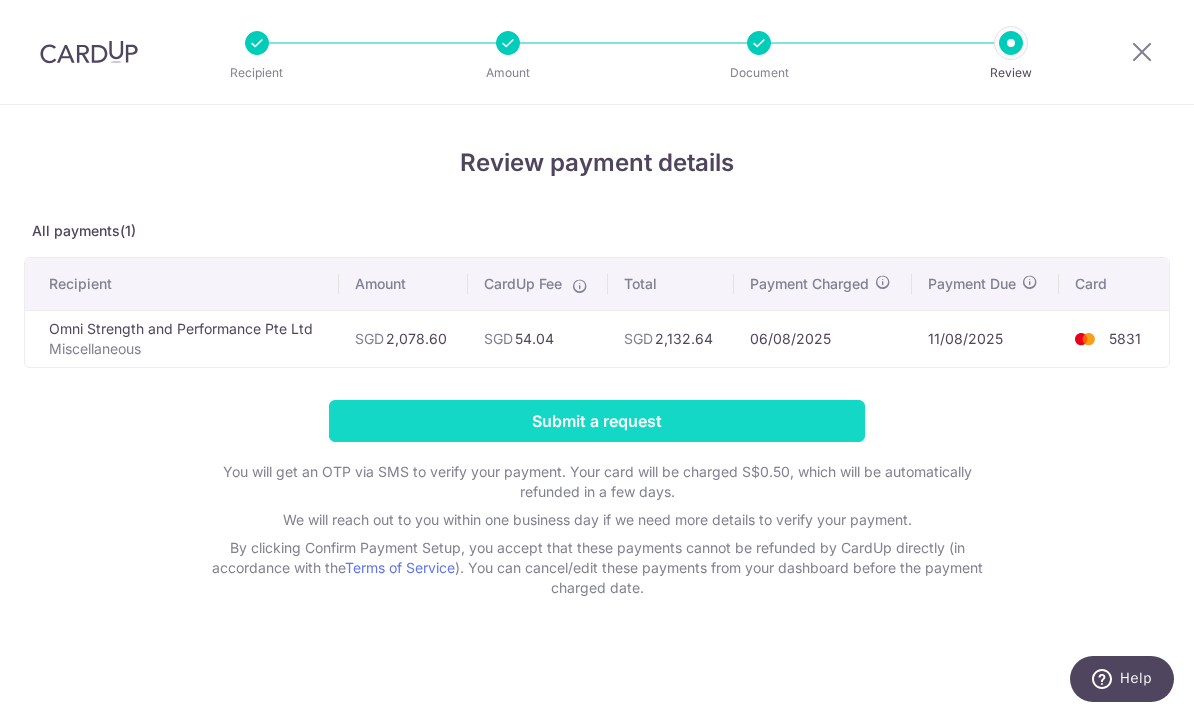 click on "Submit a request" at bounding box center [597, 421] 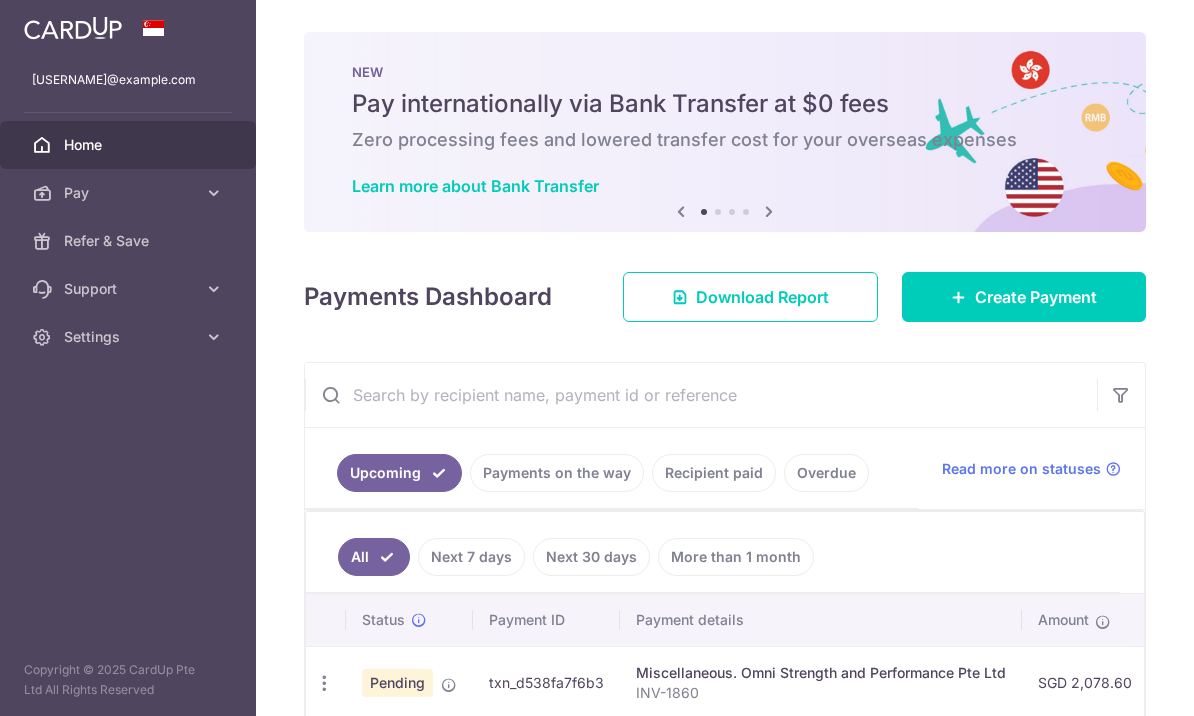 scroll, scrollTop: 0, scrollLeft: 0, axis: both 